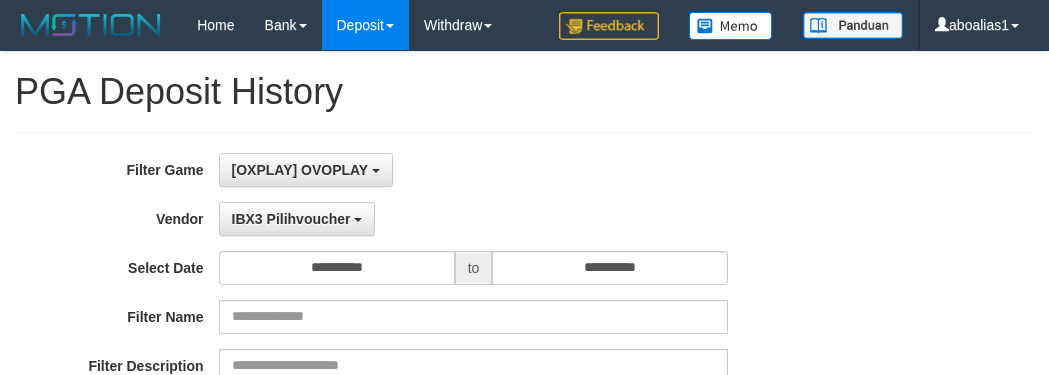 select on "**********" 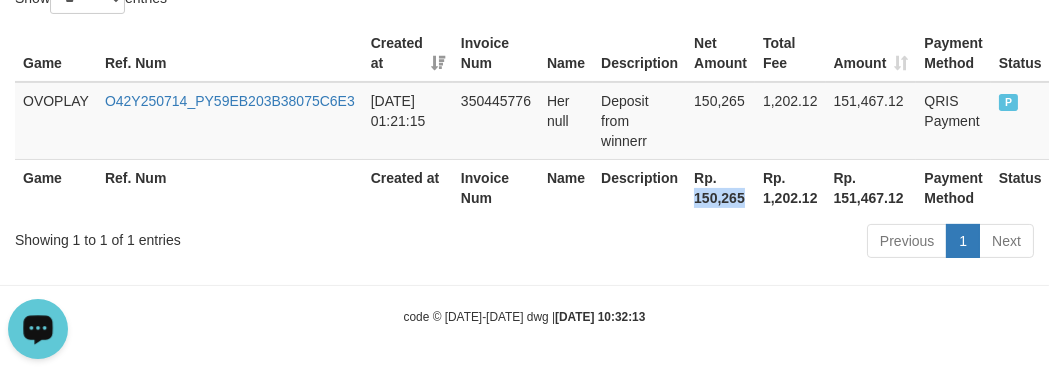 scroll, scrollTop: 0, scrollLeft: 0, axis: both 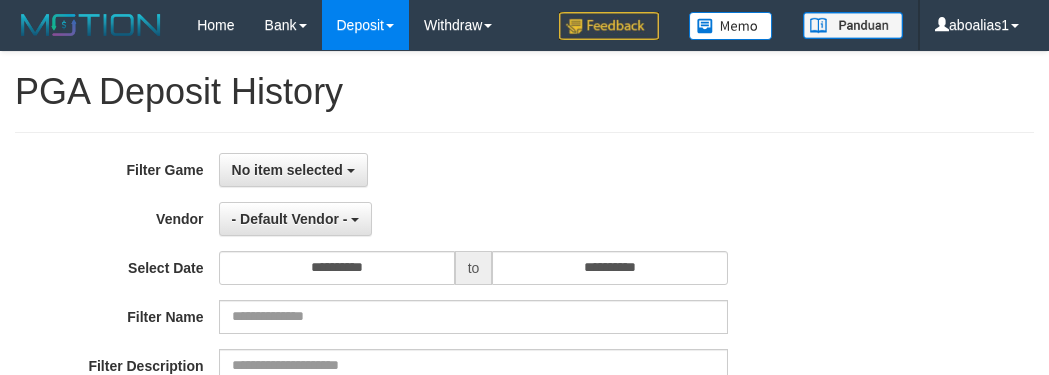 select 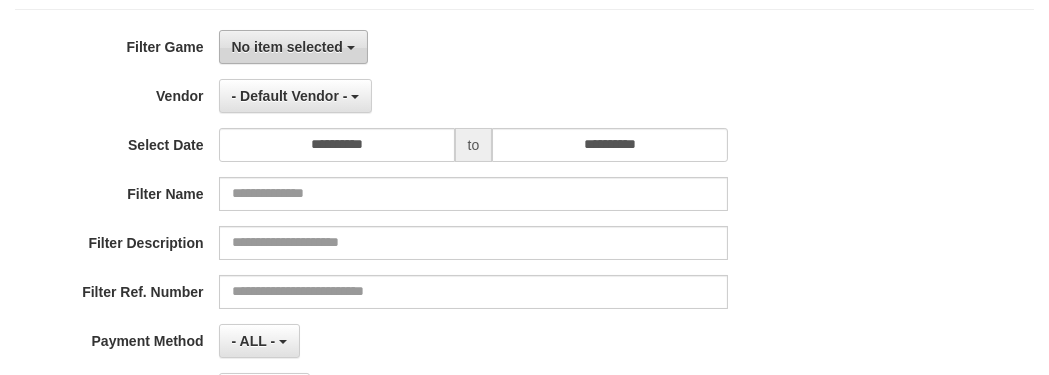 scroll, scrollTop: 0, scrollLeft: 0, axis: both 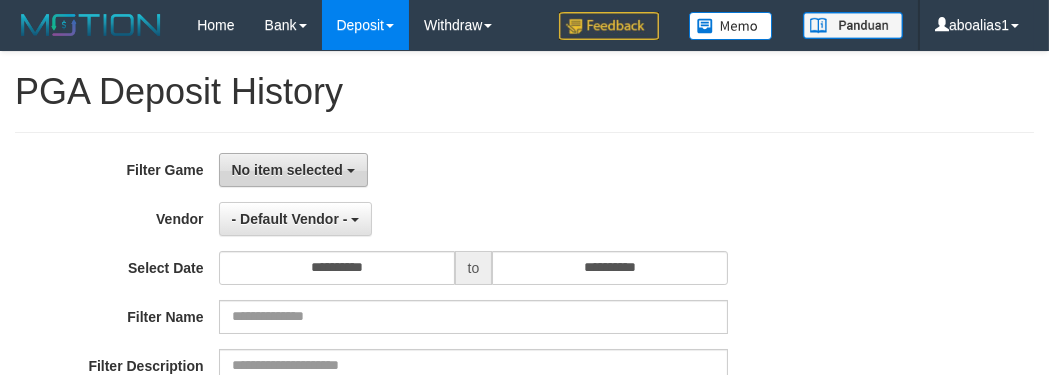 drag, startPoint x: 287, startPoint y: 170, endPoint x: 310, endPoint y: 281, distance: 113.35784 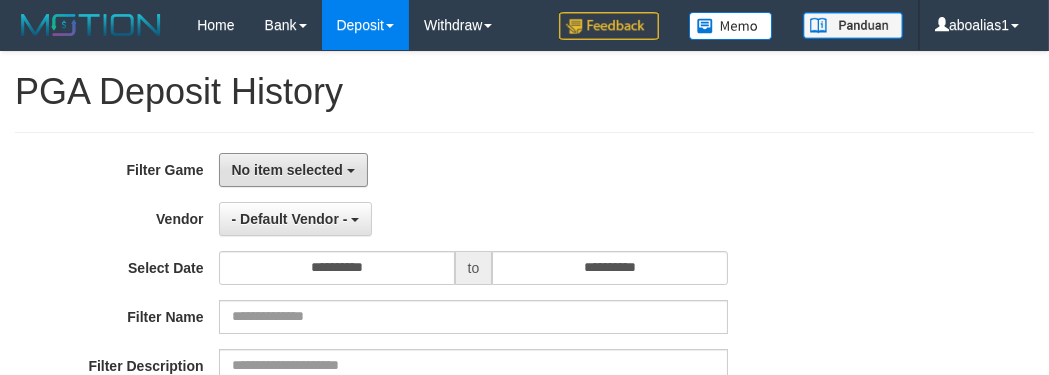 click on "No item selected" at bounding box center (287, 170) 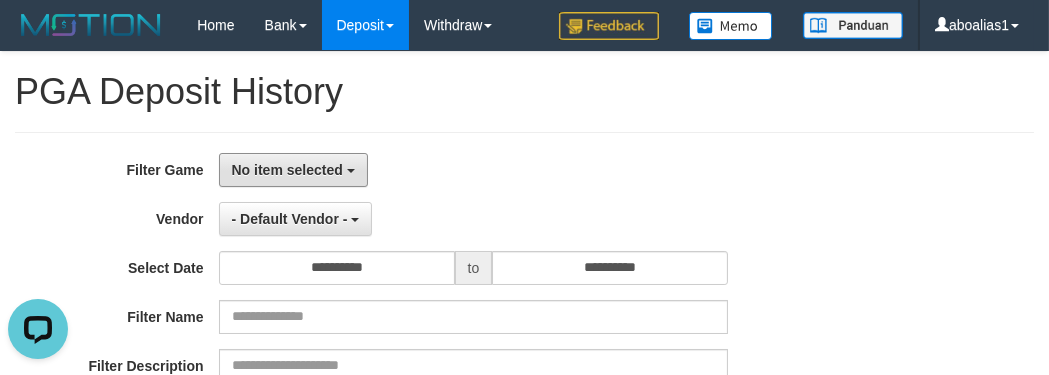 scroll, scrollTop: 0, scrollLeft: 0, axis: both 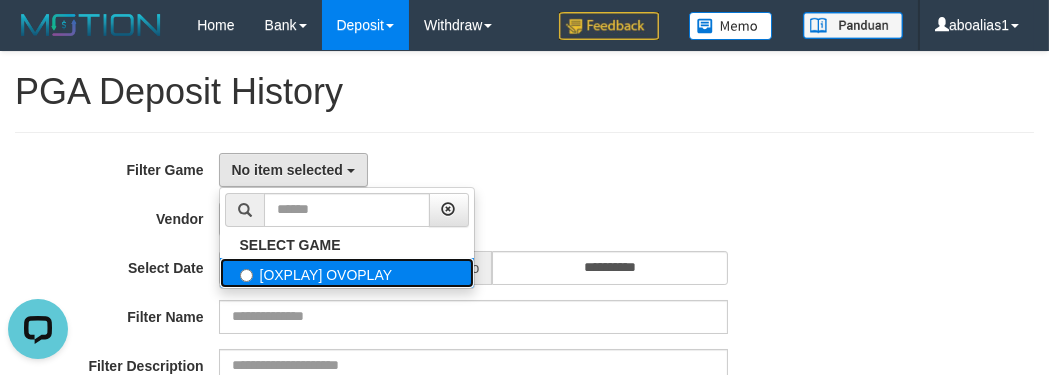 click on "[OXPLAY] OVOPLAY" at bounding box center (347, 273) 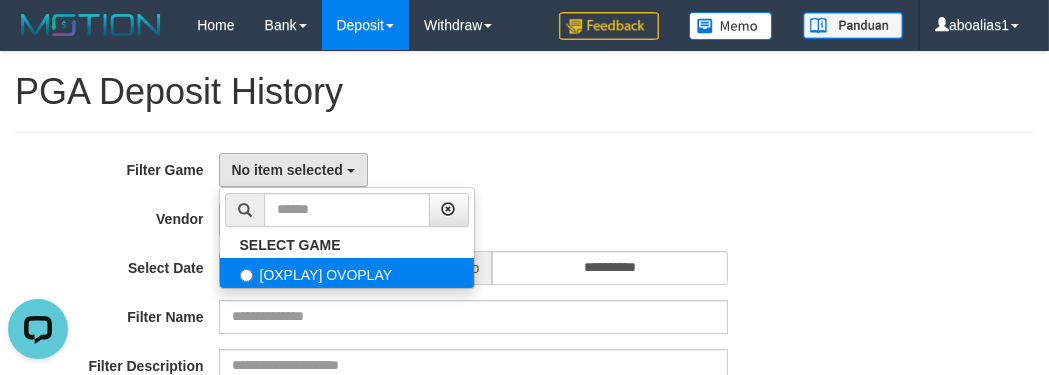 select on "****" 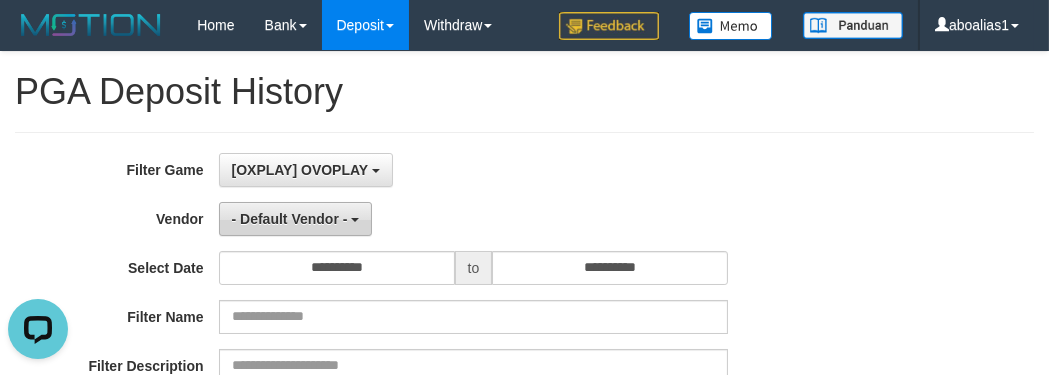 scroll, scrollTop: 18, scrollLeft: 0, axis: vertical 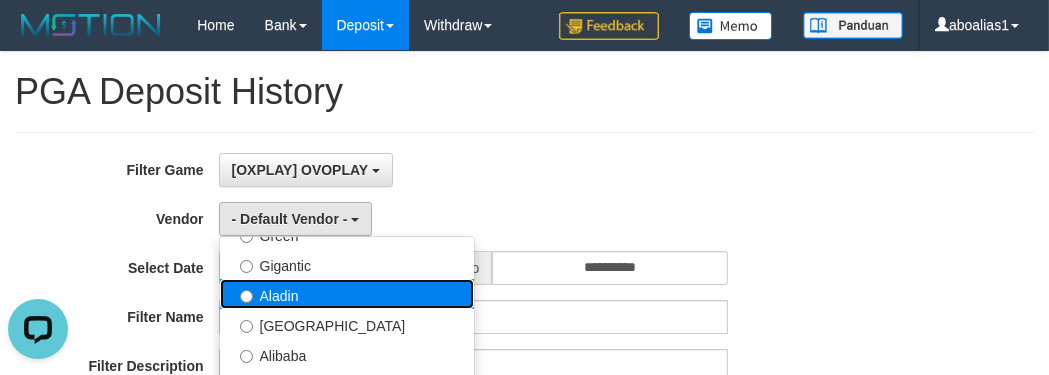 click on "Aladin" at bounding box center (347, 294) 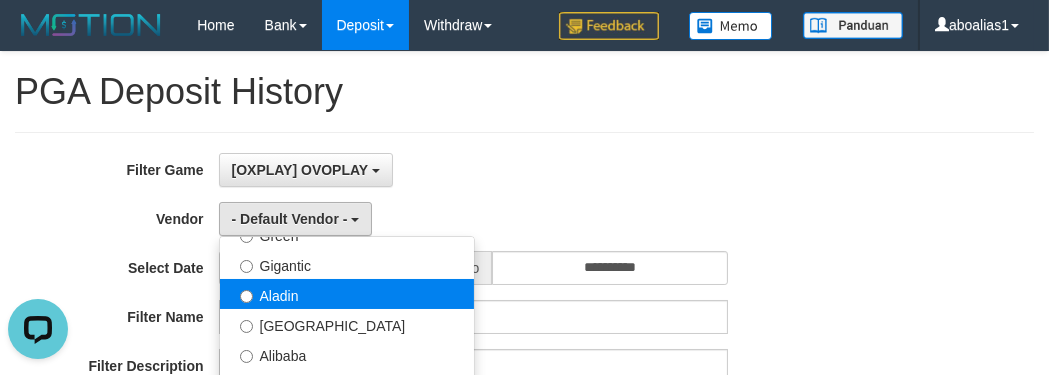 select on "**********" 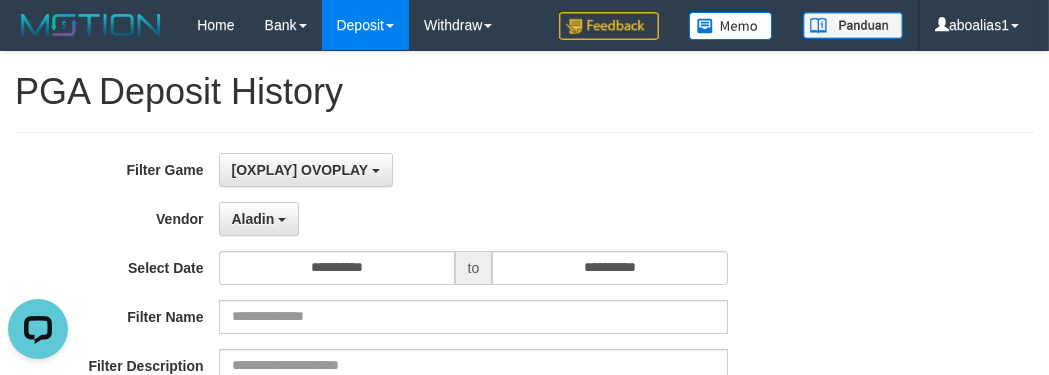 click on "[OXPLAY] OVOPLAY
SELECT GAME
[OXPLAY] OVOPLAY" at bounding box center (474, 170) 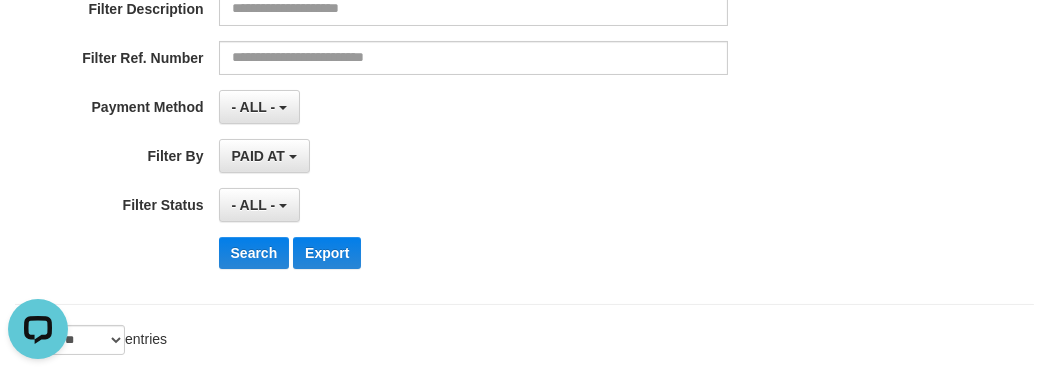 scroll, scrollTop: 363, scrollLeft: 0, axis: vertical 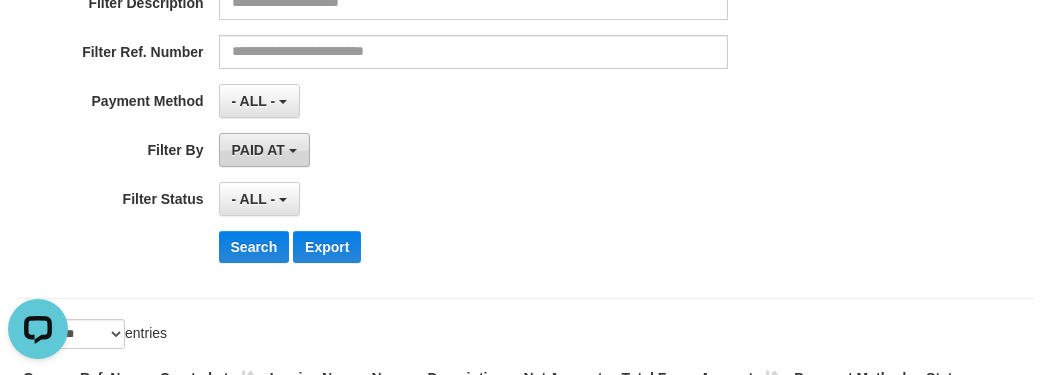 click on "PAID AT" at bounding box center (264, 150) 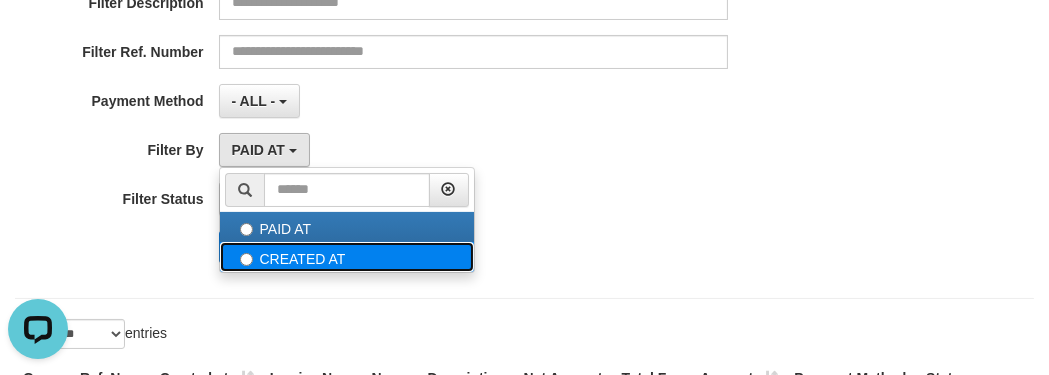 click on "CREATED AT" at bounding box center [347, 257] 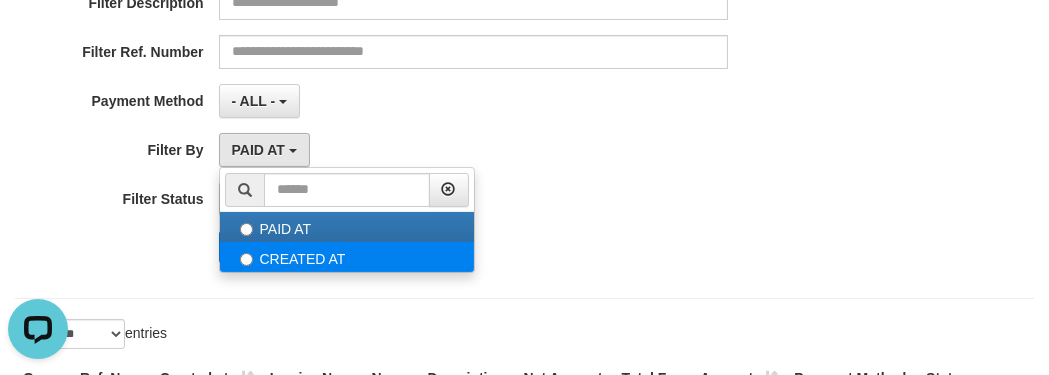 select on "*" 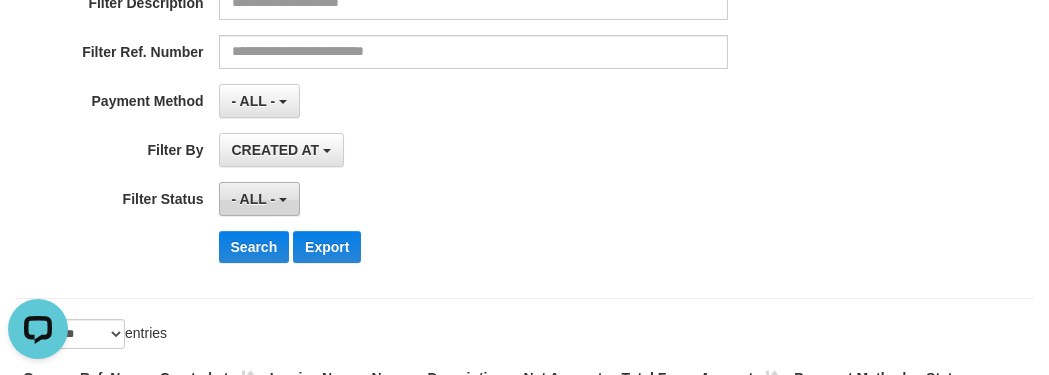 click on "- ALL -" at bounding box center (259, 199) 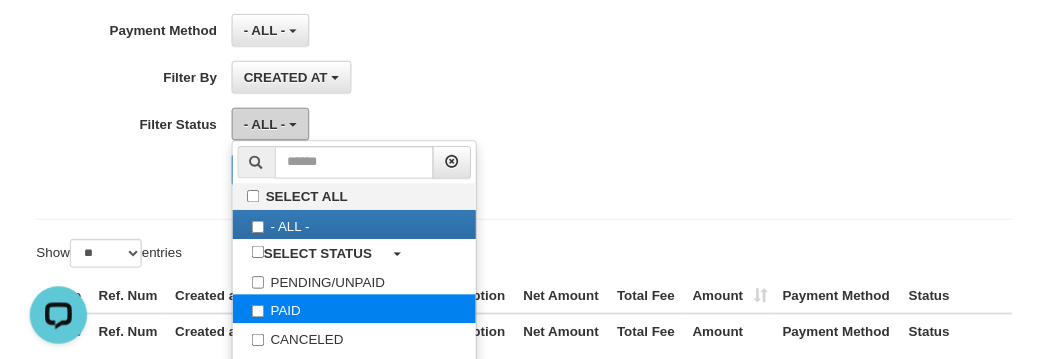 scroll, scrollTop: 454, scrollLeft: 0, axis: vertical 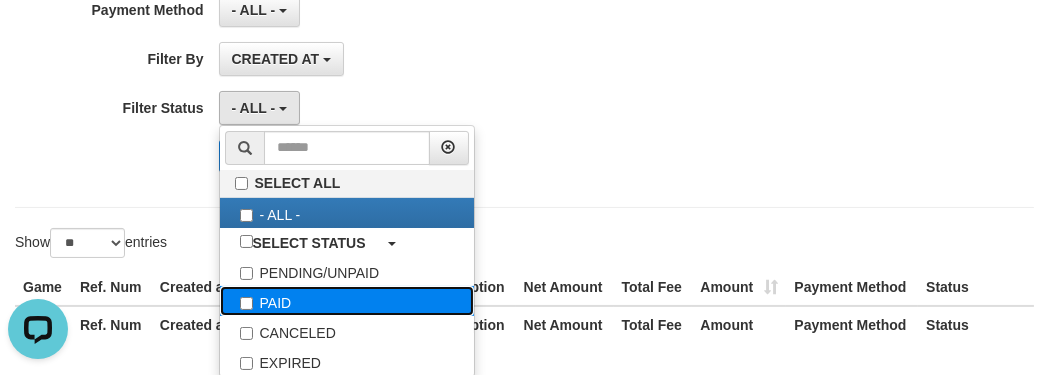 click on "PAID" at bounding box center [347, 301] 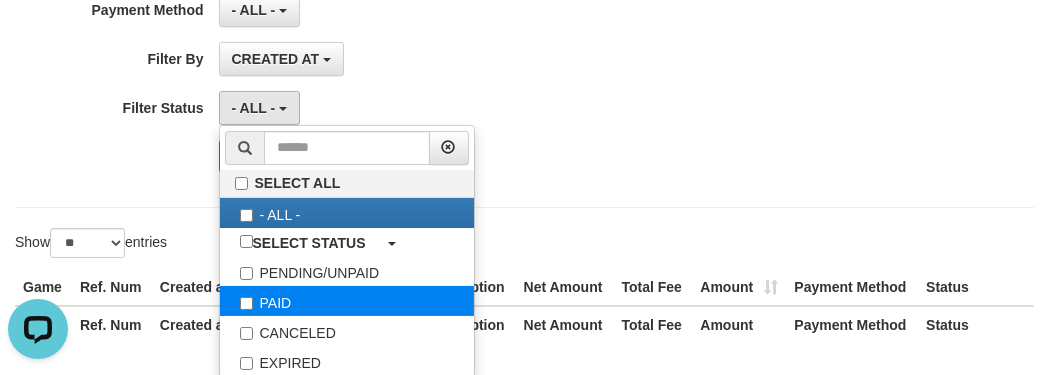 select on "*" 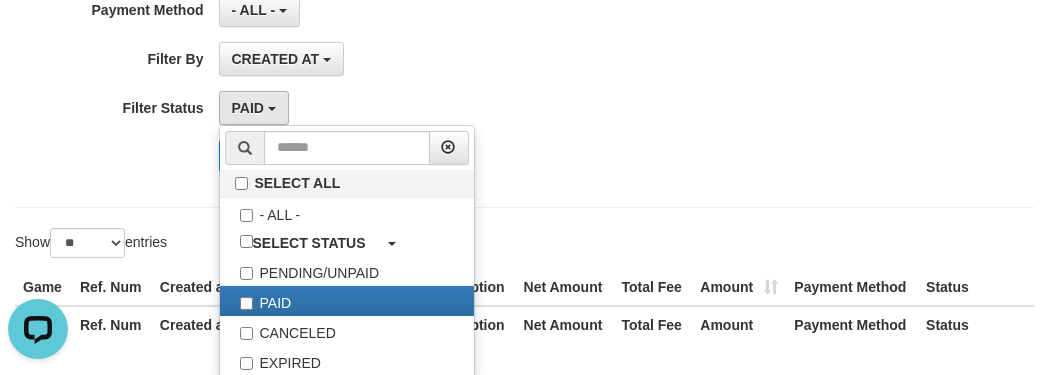 click on "CREATED AT
PAID AT
CREATED AT" at bounding box center [474, 59] 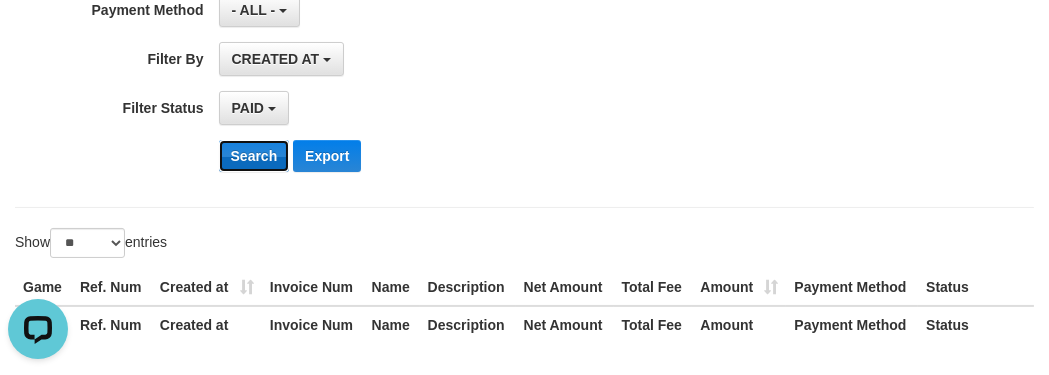click on "Search" at bounding box center (254, 156) 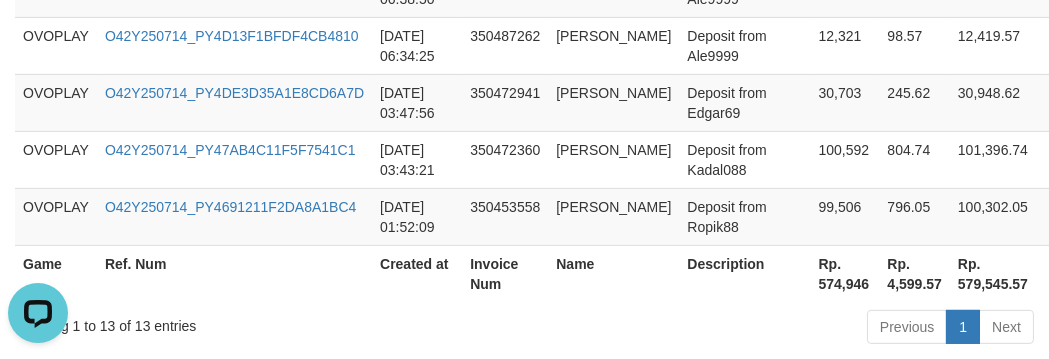 scroll, scrollTop: 1376, scrollLeft: 0, axis: vertical 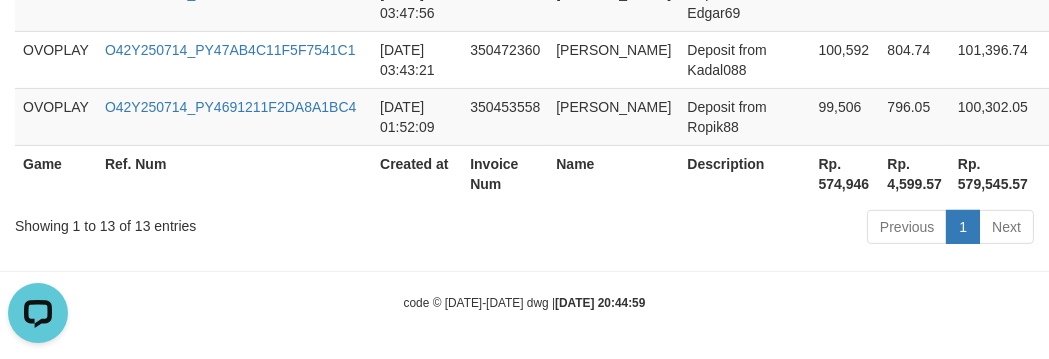 click on "Rp. 574,946" at bounding box center (845, 173) 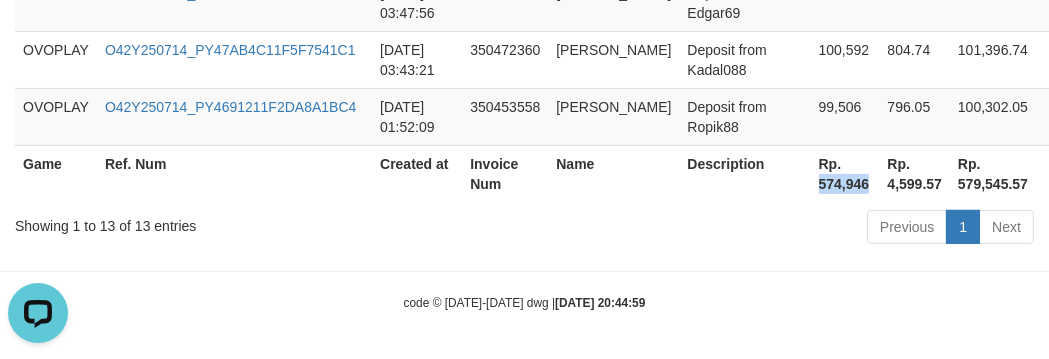click on "Rp. 574,946" at bounding box center [845, 173] 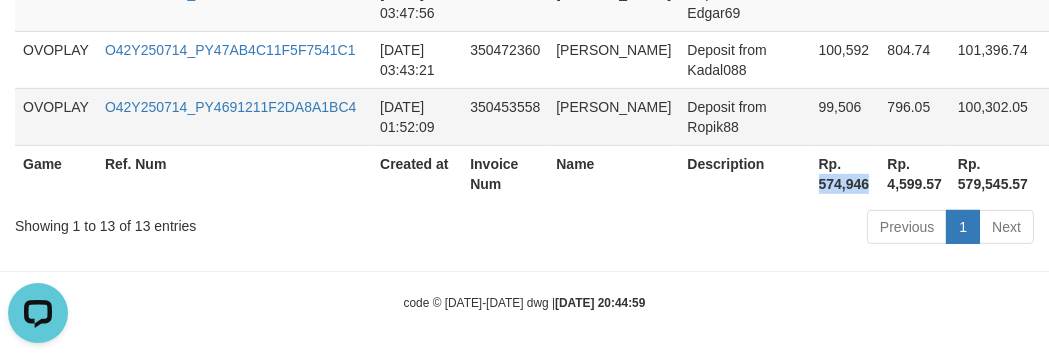 copy on "574,946" 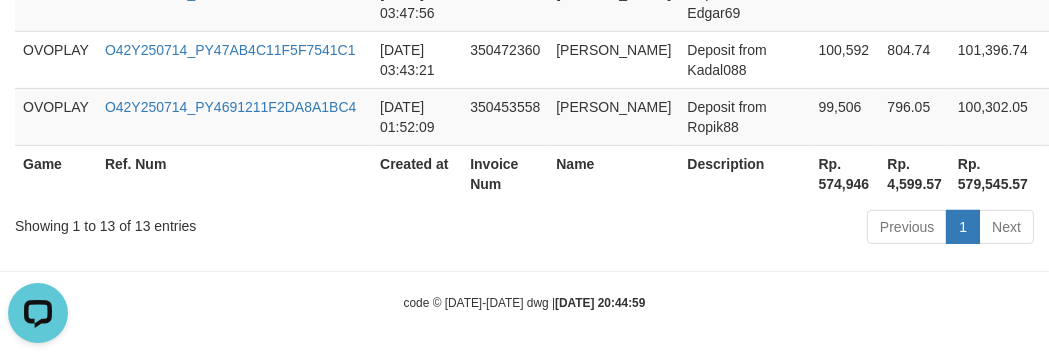click on "Previous 1 Next" at bounding box center [743, 229] 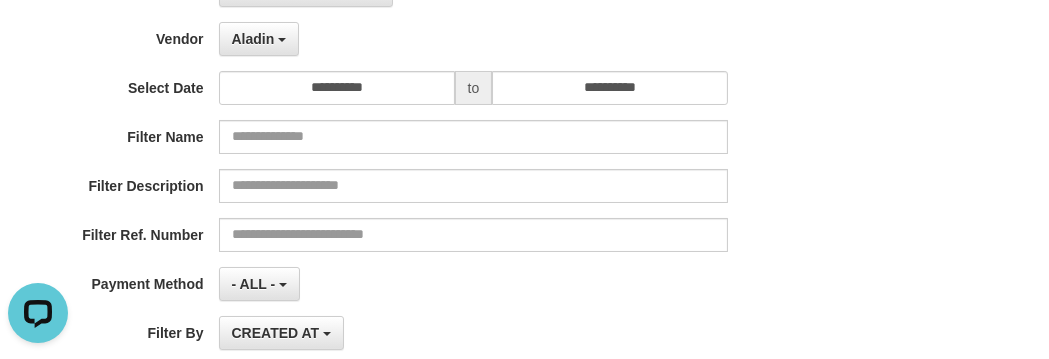 scroll, scrollTop: 0, scrollLeft: 0, axis: both 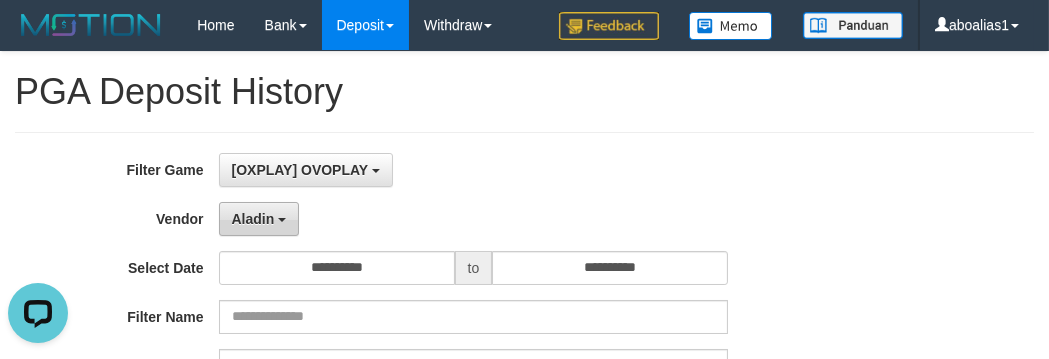 click on "Aladin" at bounding box center (253, 219) 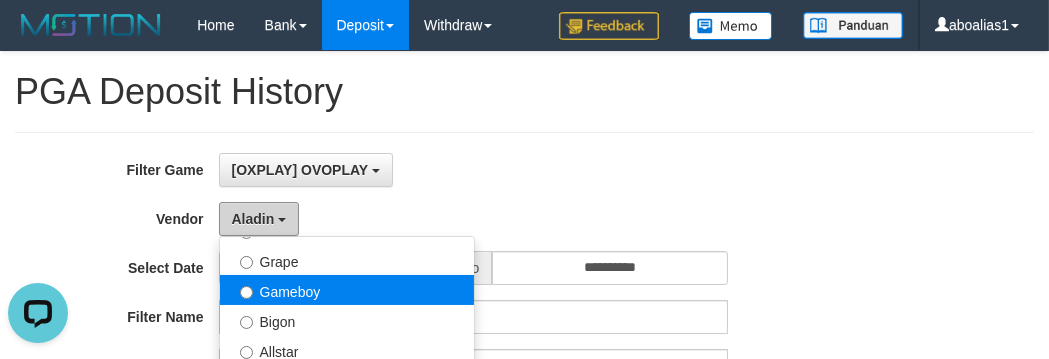 scroll, scrollTop: 363, scrollLeft: 0, axis: vertical 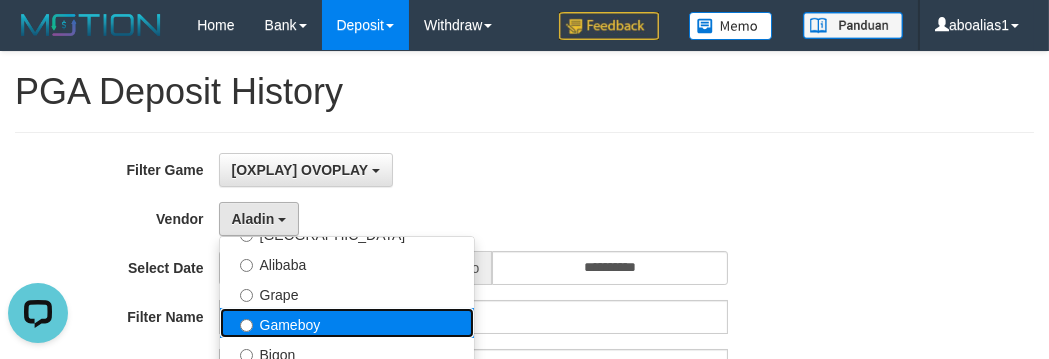 click on "Gameboy" at bounding box center (347, 323) 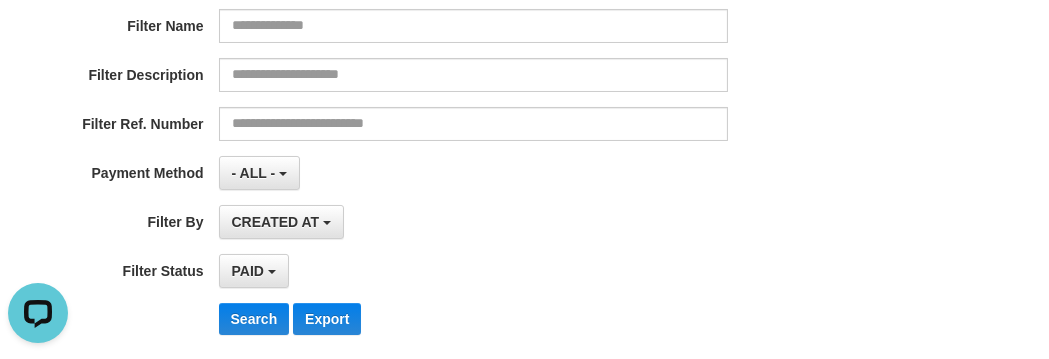 scroll, scrollTop: 545, scrollLeft: 0, axis: vertical 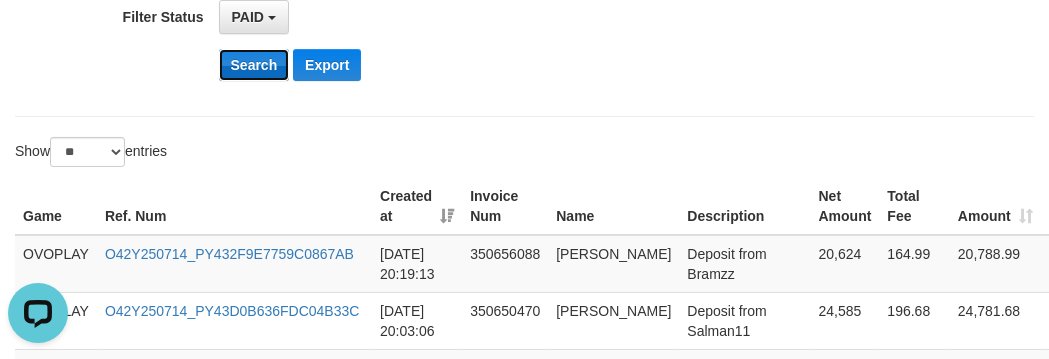 click on "Search" at bounding box center [254, 65] 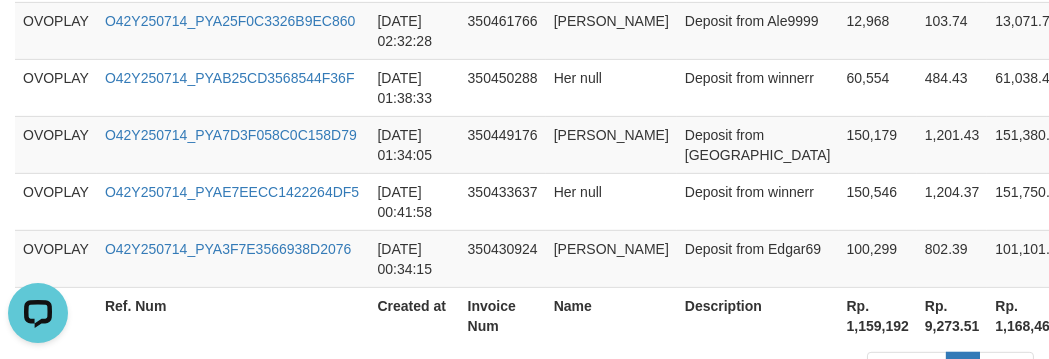 scroll, scrollTop: 1603, scrollLeft: 0, axis: vertical 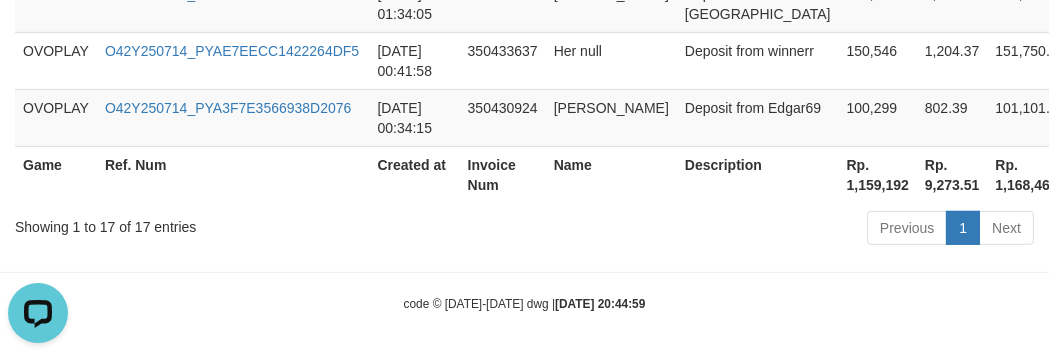 click on "Rp. 1,159,192" at bounding box center [878, 174] 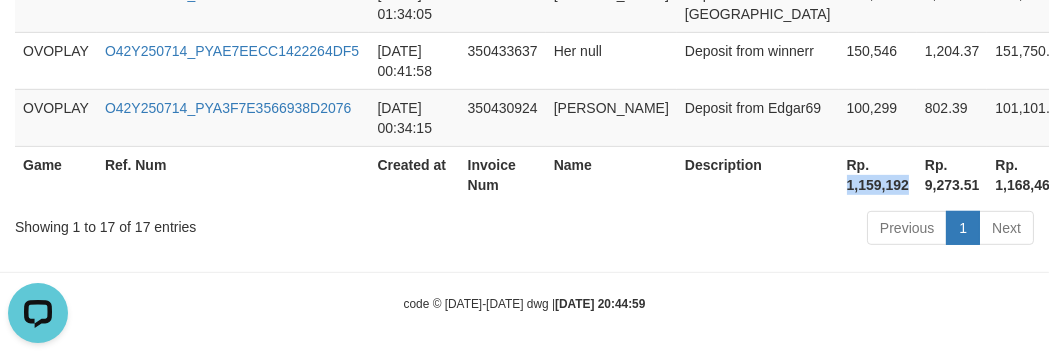 drag, startPoint x: 750, startPoint y: 180, endPoint x: 561, endPoint y: 155, distance: 190.64627 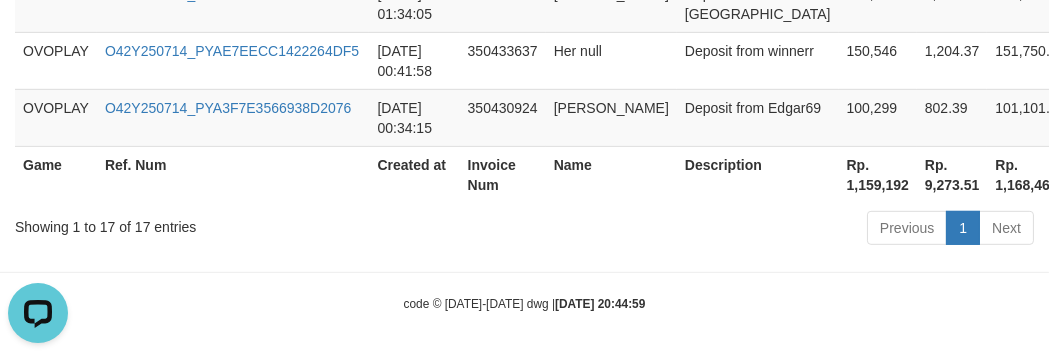 click on "code © 2012-2018 dwg |  2025/07/14 20:44:59" at bounding box center [525, 304] 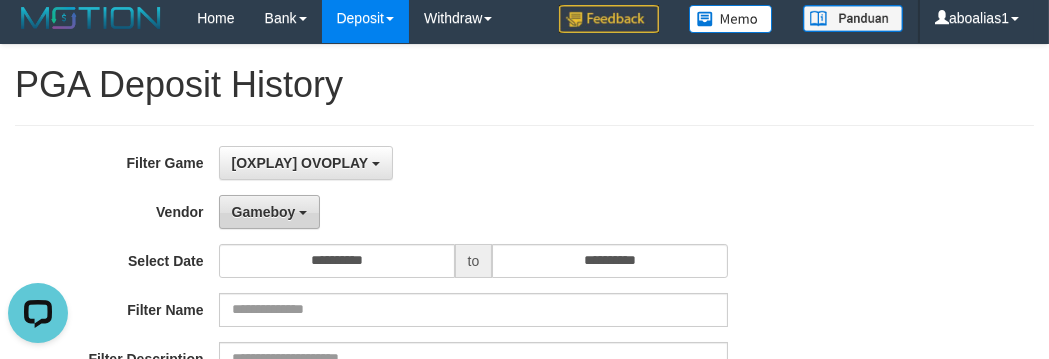 scroll, scrollTop: 0, scrollLeft: 0, axis: both 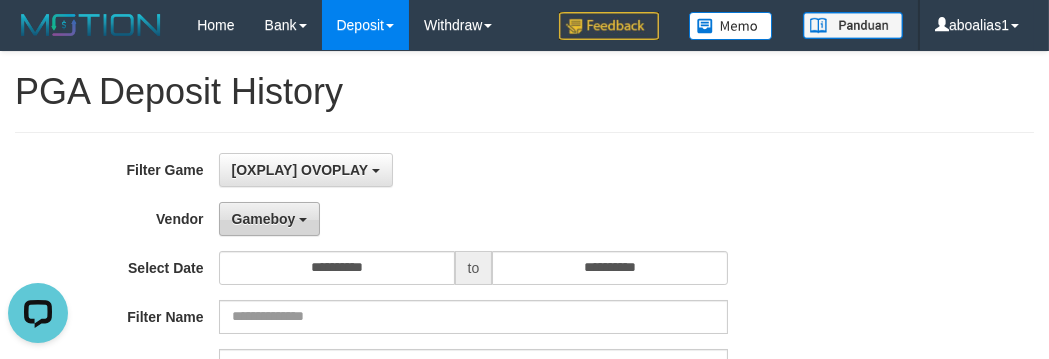 click on "Gameboy" at bounding box center [270, 219] 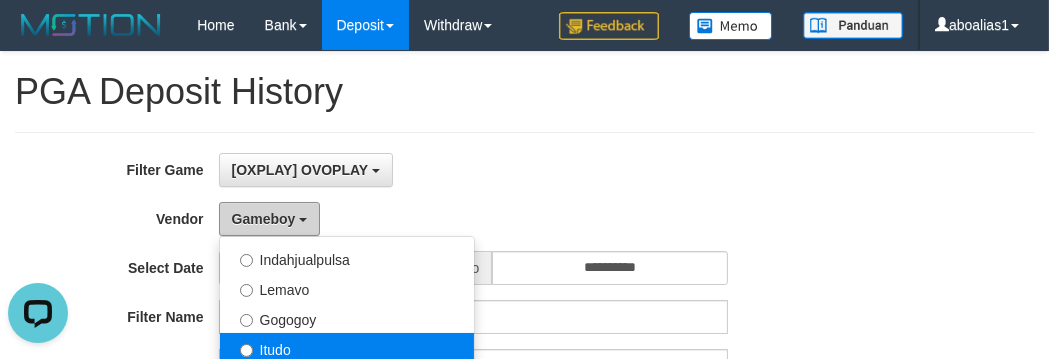 scroll, scrollTop: 685, scrollLeft: 0, axis: vertical 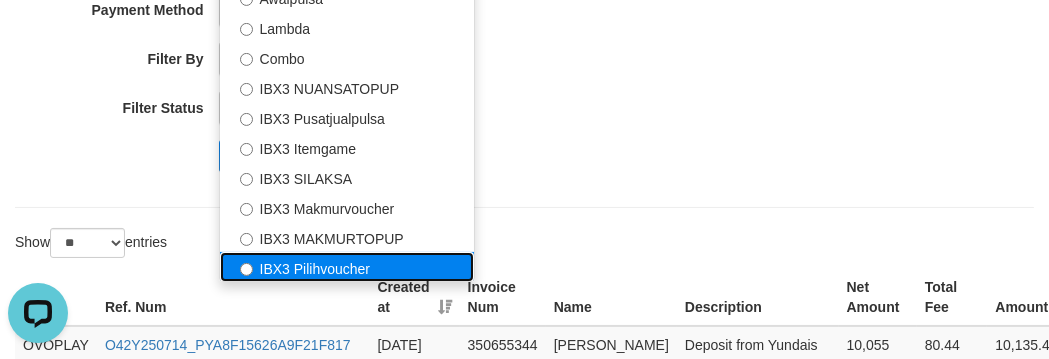 click on "IBX3 Pilihvoucher" at bounding box center [347, 267] 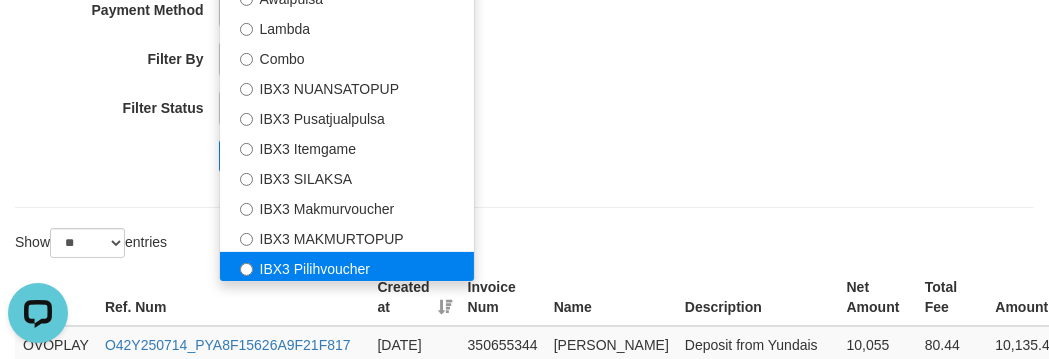 select on "**********" 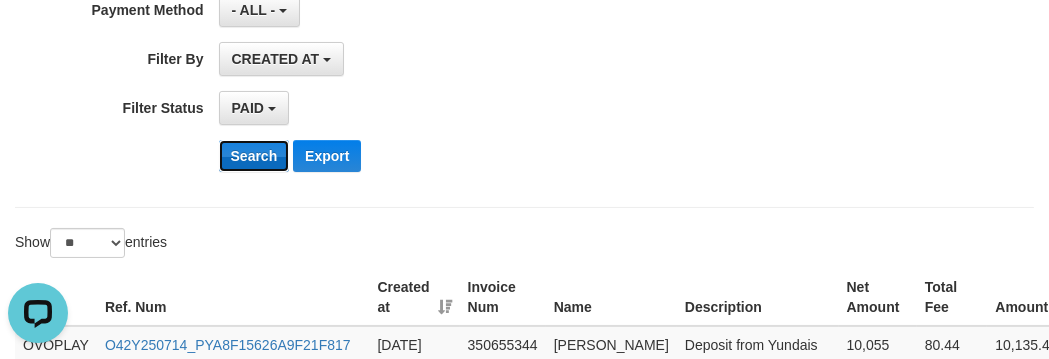 click on "Search" at bounding box center [254, 156] 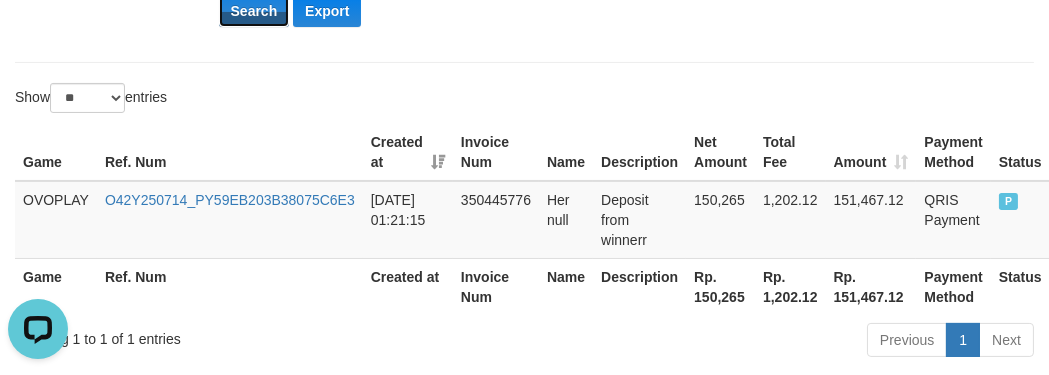 scroll, scrollTop: 698, scrollLeft: 0, axis: vertical 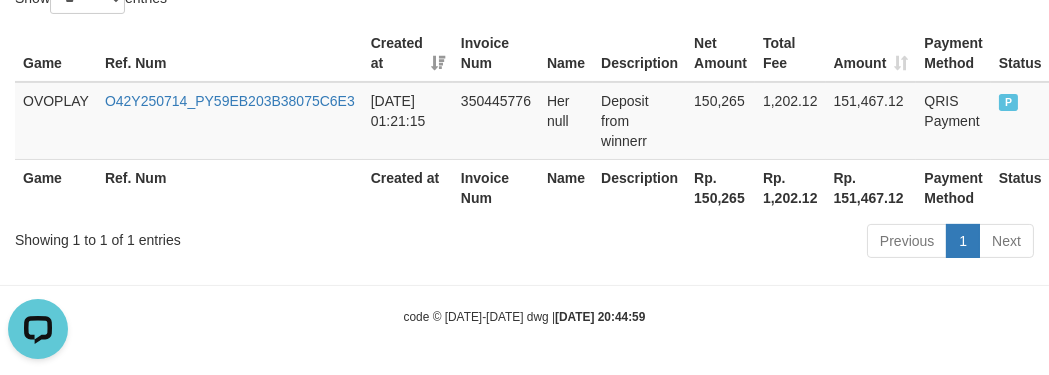 click on "Rp. 150,265" at bounding box center [720, 187] 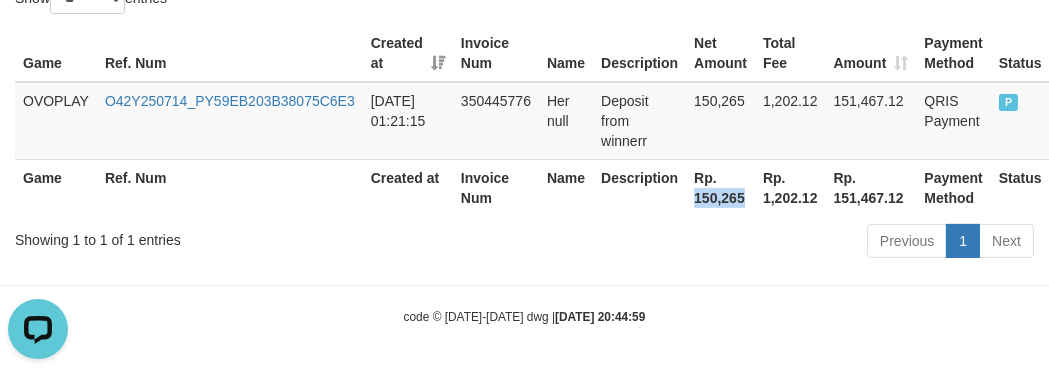 click on "Rp. 150,265" at bounding box center (720, 187) 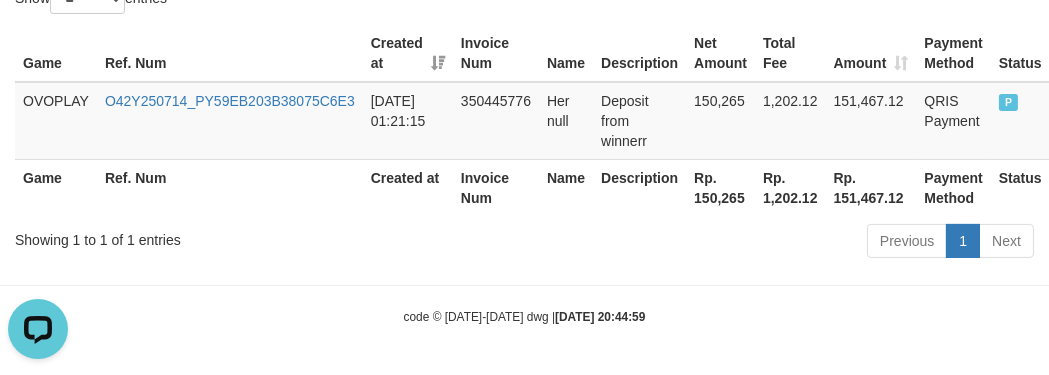 click on "Invoice Num" at bounding box center [496, 187] 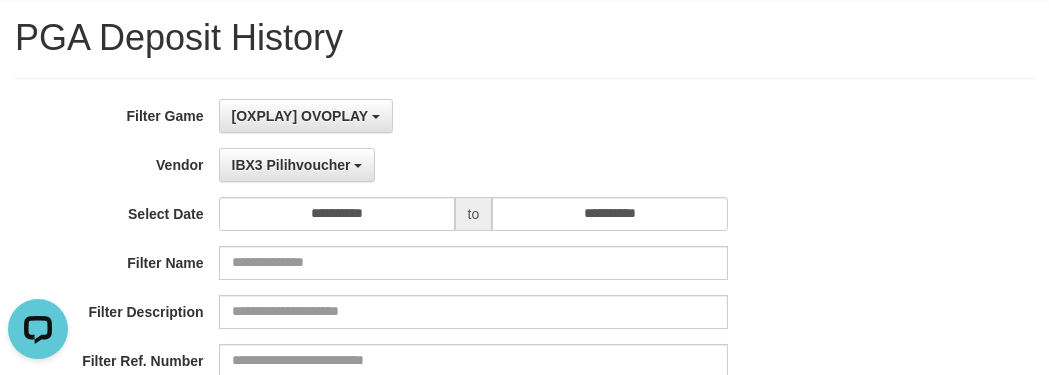 scroll, scrollTop: 0, scrollLeft: 0, axis: both 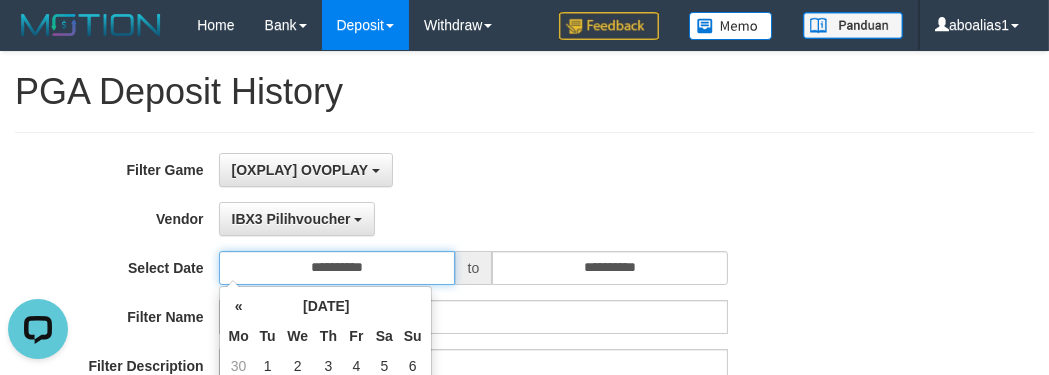 click on "**********" at bounding box center (337, 268) 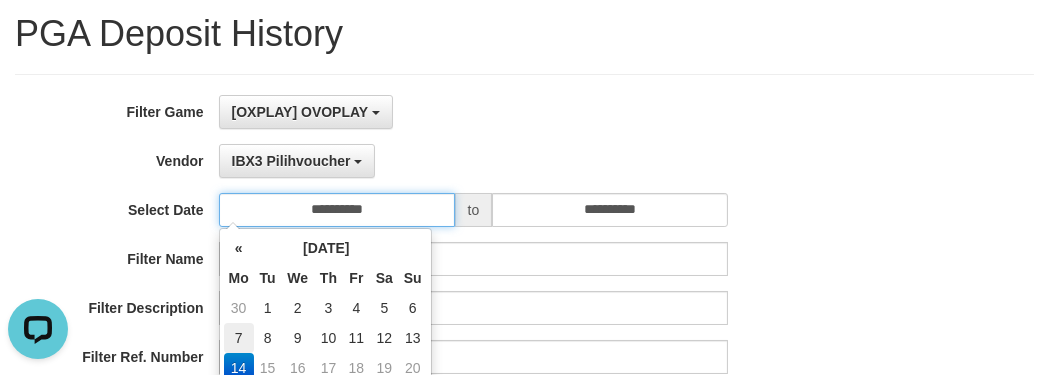 scroll, scrollTop: 90, scrollLeft: 0, axis: vertical 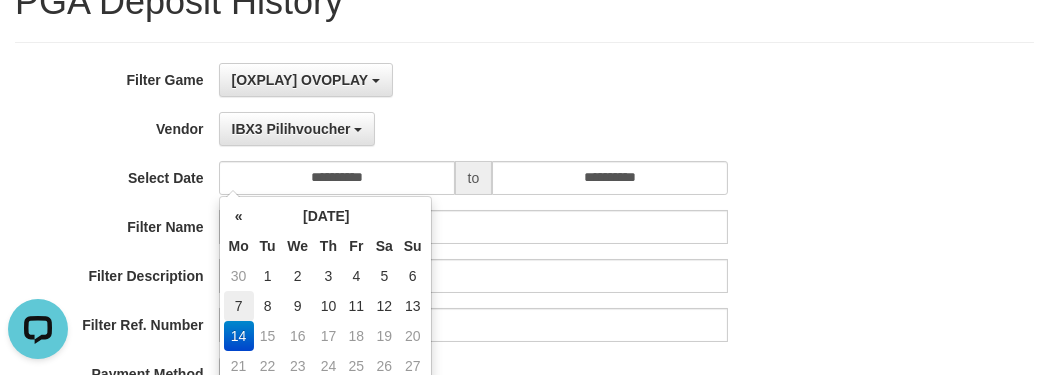 click on "7" at bounding box center (239, 306) 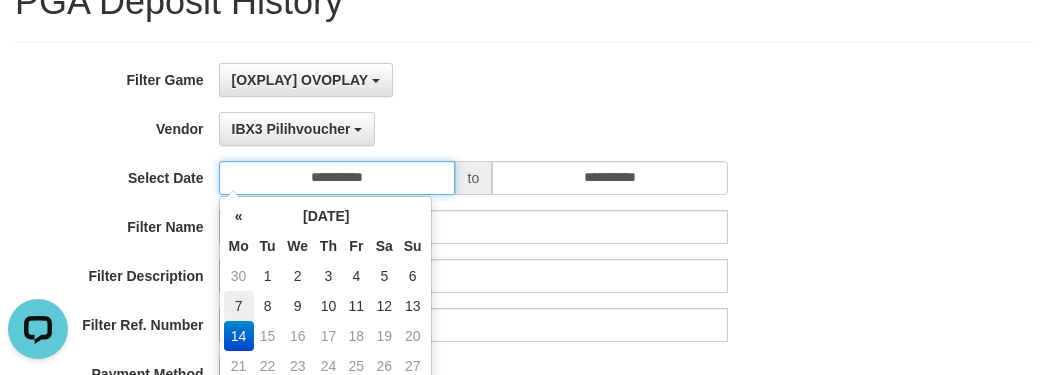 type on "**********" 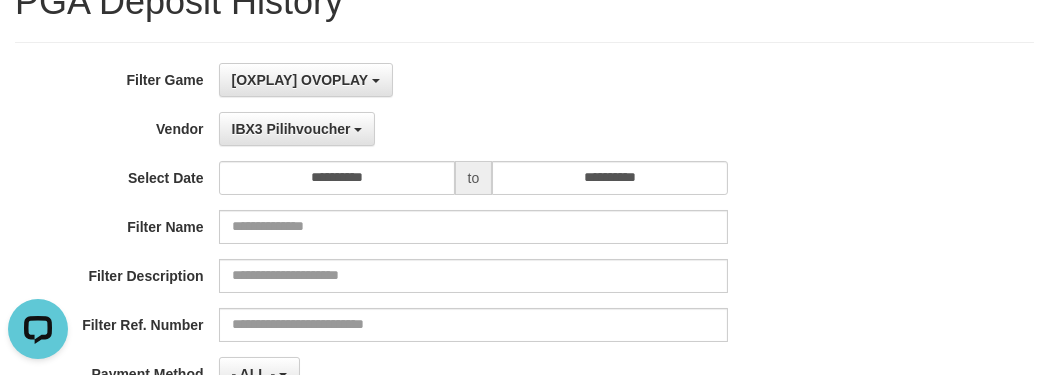 click on "**********" at bounding box center (437, 307) 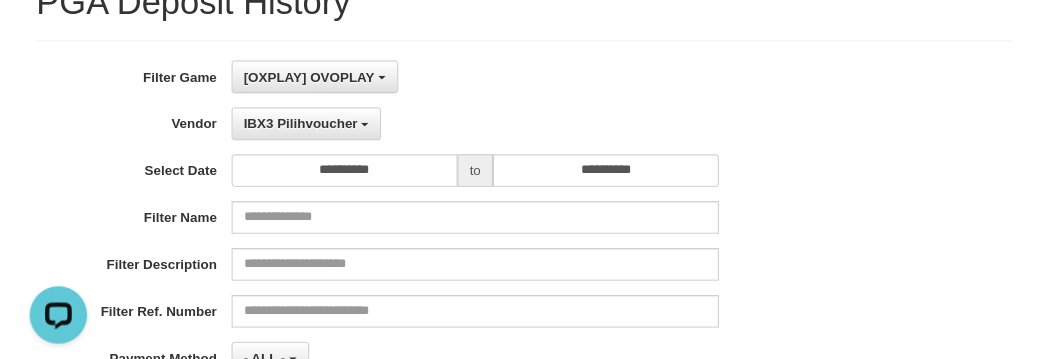 scroll, scrollTop: 454, scrollLeft: 0, axis: vertical 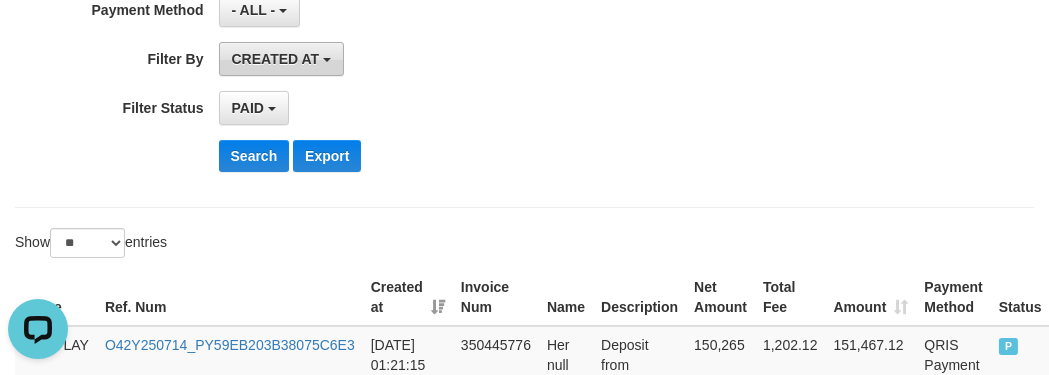 click on "CREATED AT" at bounding box center [282, 59] 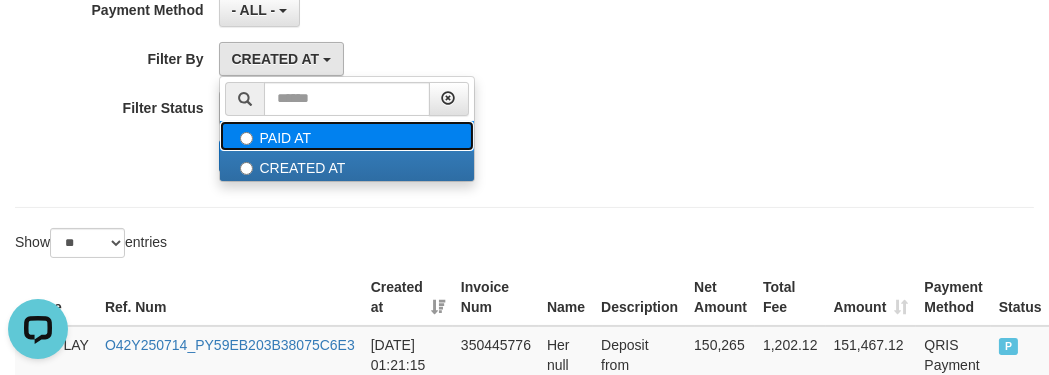 drag, startPoint x: 265, startPoint y: 135, endPoint x: 250, endPoint y: 140, distance: 15.811388 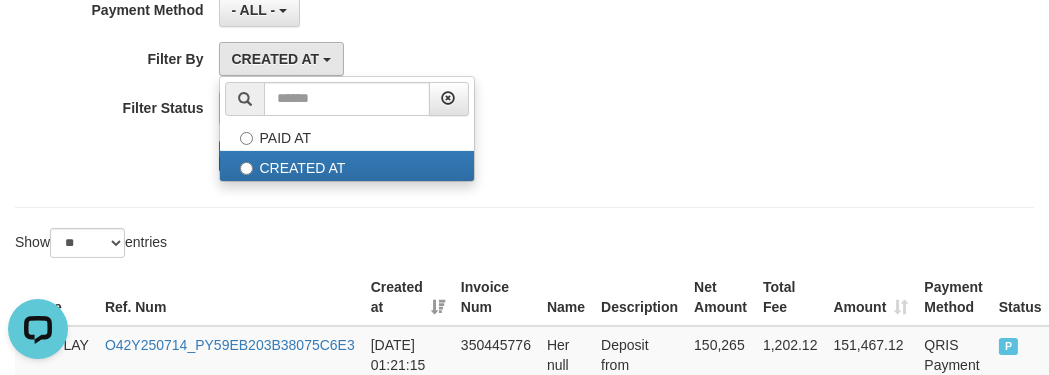 select on "*" 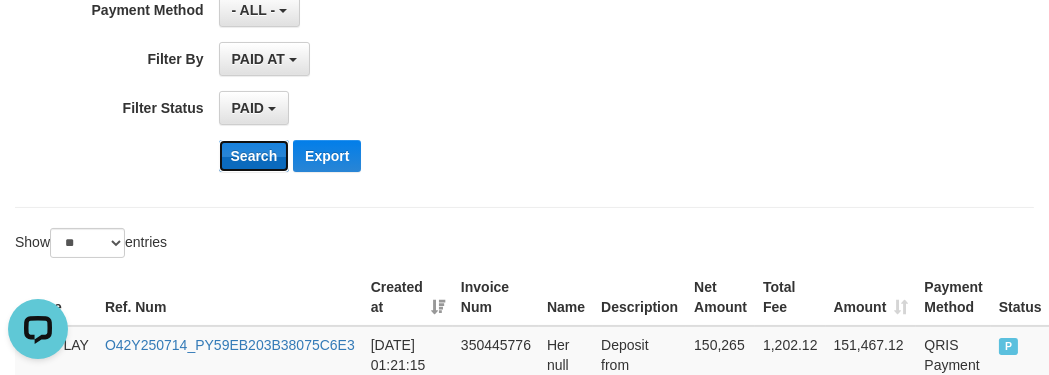 click on "Search" at bounding box center (254, 156) 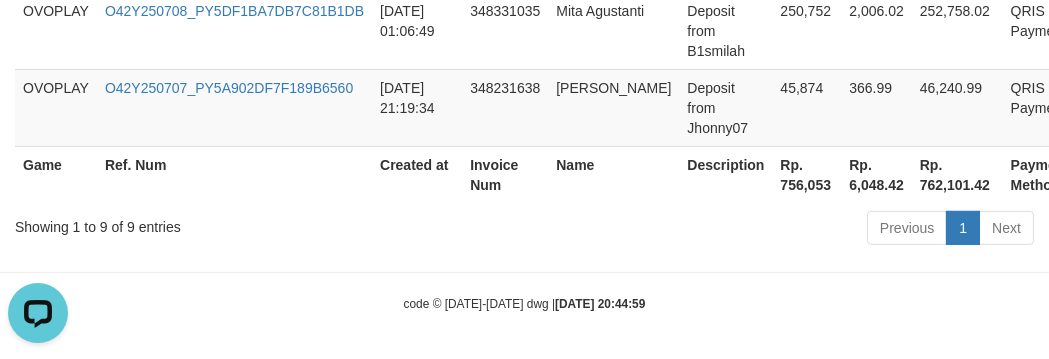 scroll, scrollTop: 1288, scrollLeft: 0, axis: vertical 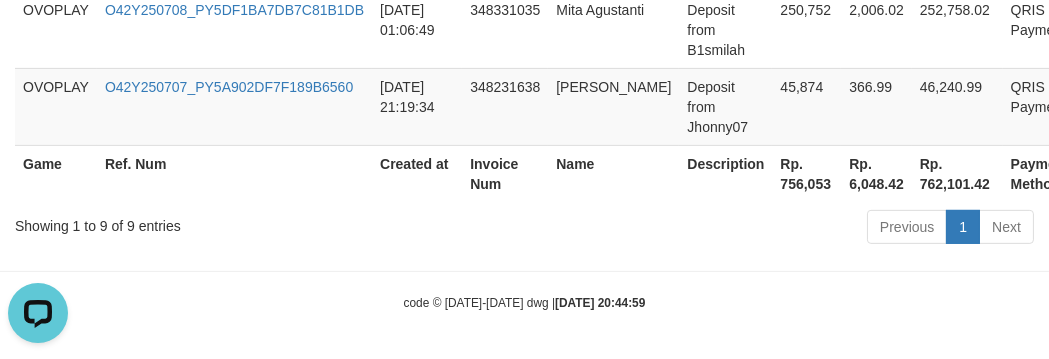 click on "Rp. 756,053" at bounding box center [806, 173] 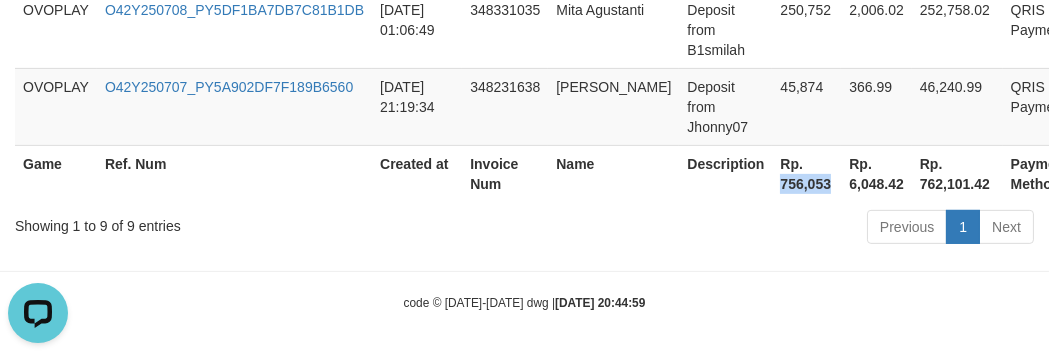 copy on "756,053" 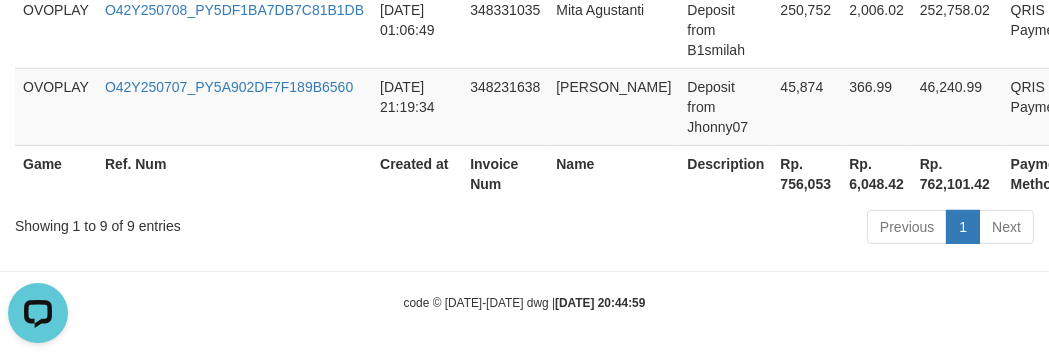 click on "Previous 1 Next" at bounding box center [743, 229] 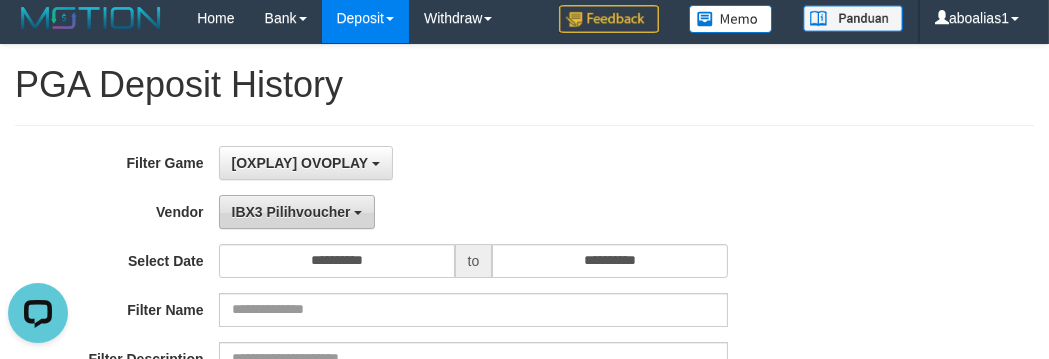 scroll, scrollTop: 0, scrollLeft: 0, axis: both 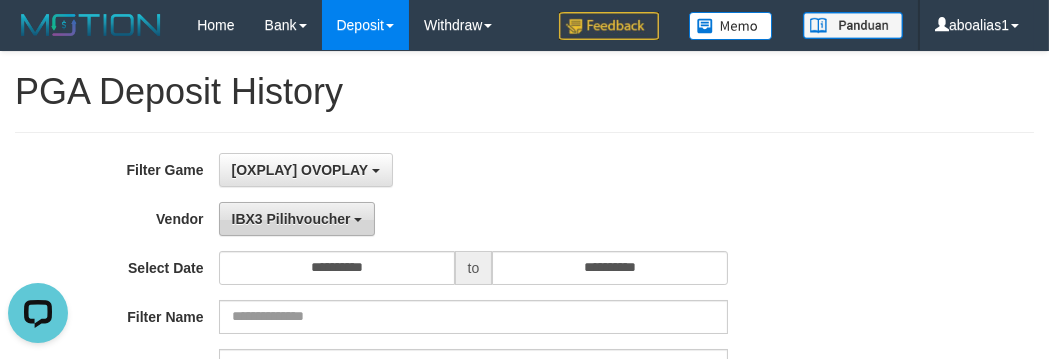 click on "IBX3 Pilihvoucher" at bounding box center (297, 219) 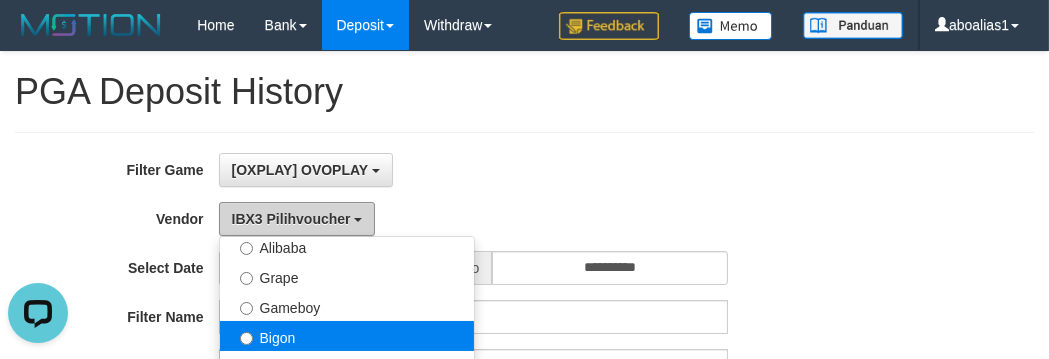 scroll, scrollTop: 412, scrollLeft: 0, axis: vertical 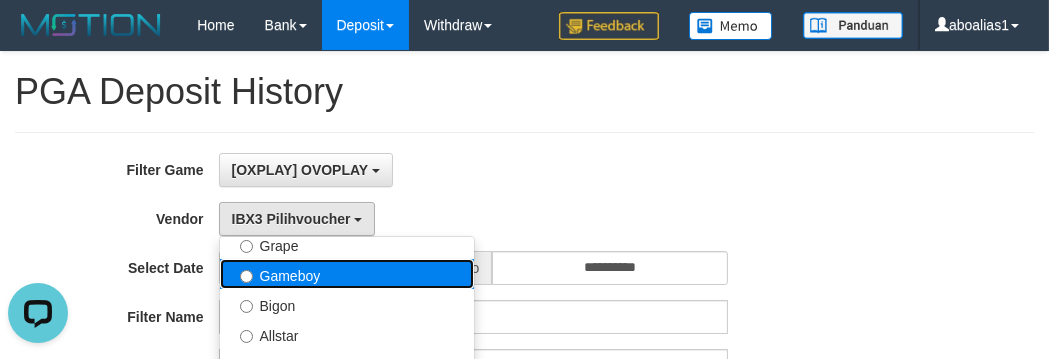 click on "Gameboy" at bounding box center (347, 274) 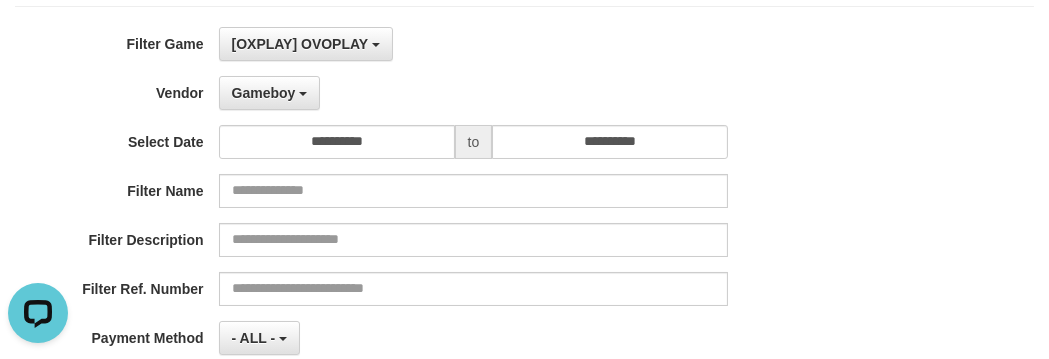 scroll, scrollTop: 454, scrollLeft: 0, axis: vertical 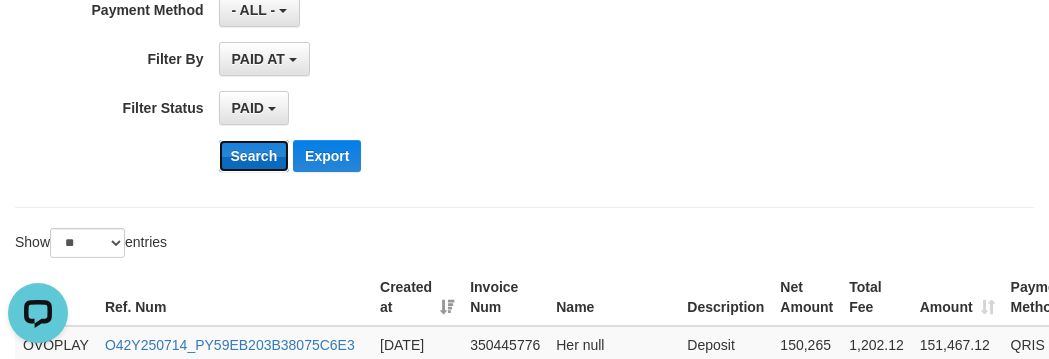 click on "Search" at bounding box center [254, 156] 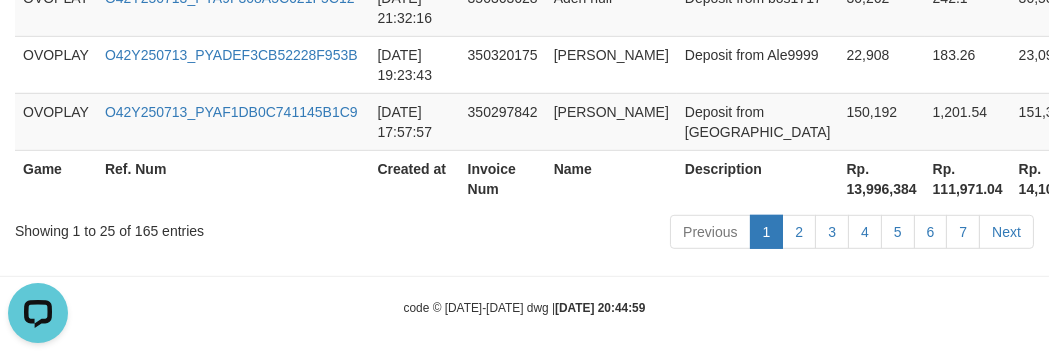scroll, scrollTop: 2059, scrollLeft: 0, axis: vertical 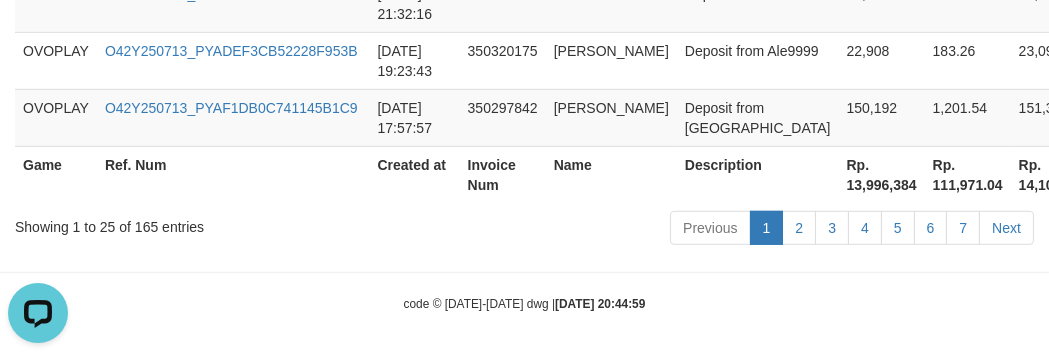 click on "Rp. 13,996,384" at bounding box center (882, 174) 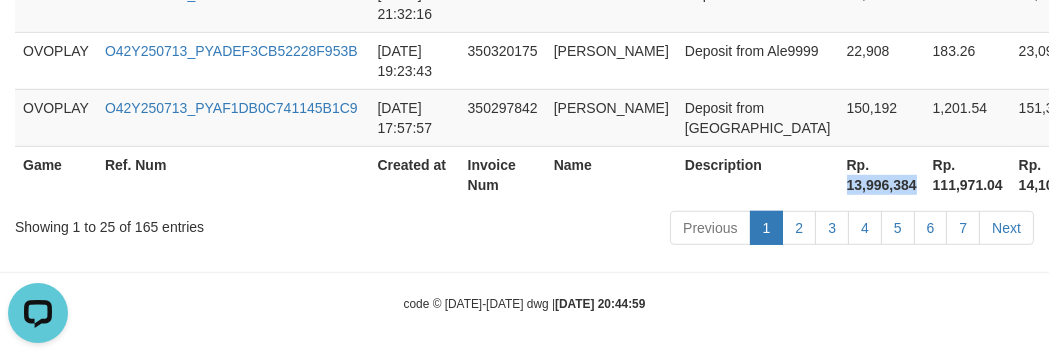 click on "Rp. 13,996,384" at bounding box center (882, 174) 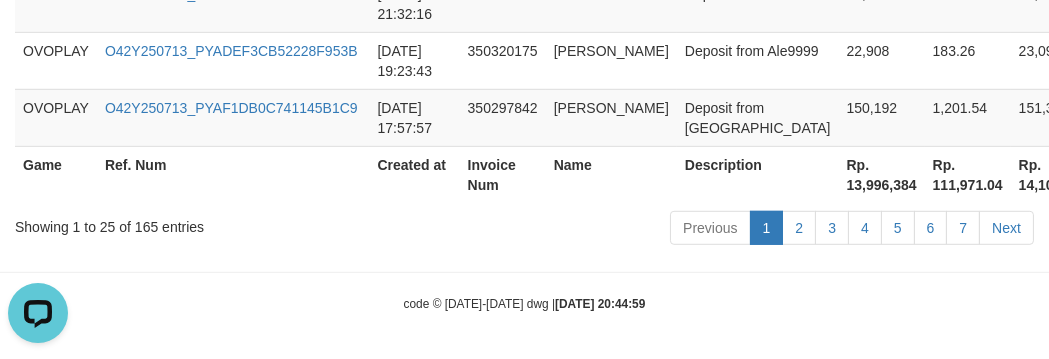 click on "Ref. Num" at bounding box center [233, 174] 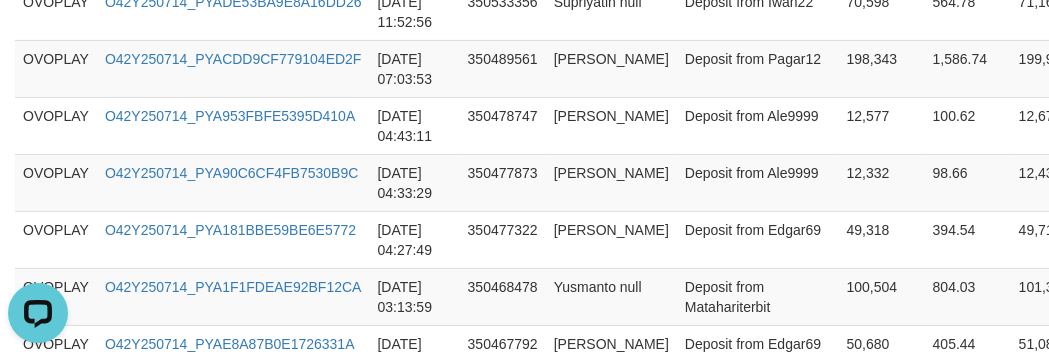 scroll 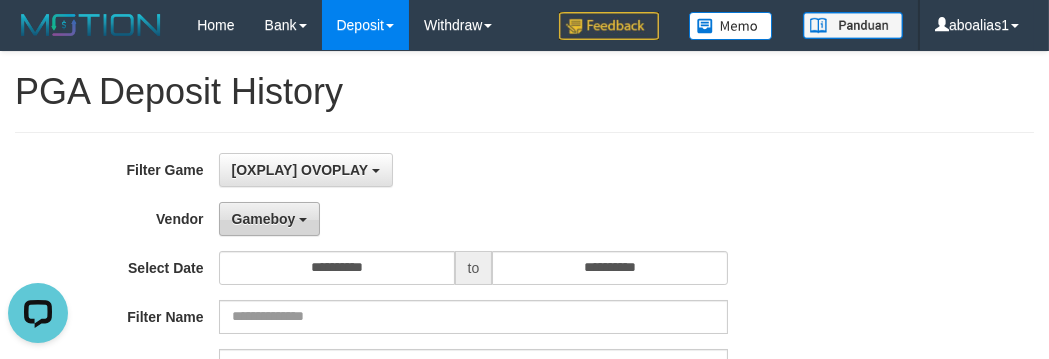 click on "Gameboy" at bounding box center [264, 219] 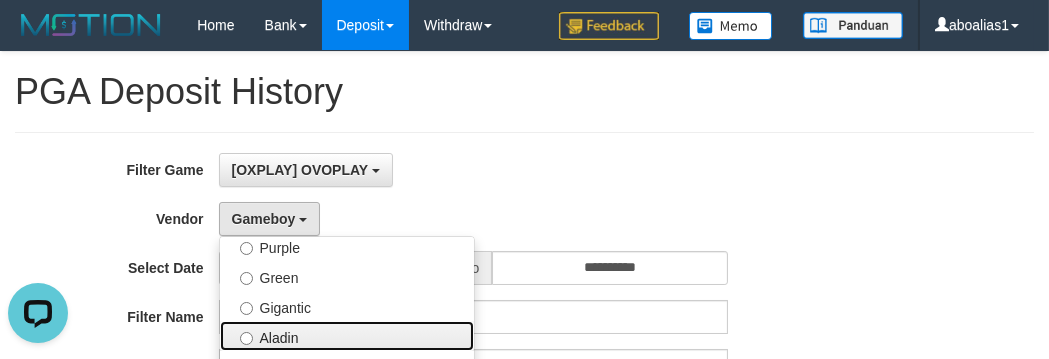click on "Aladin" at bounding box center [347, 336] 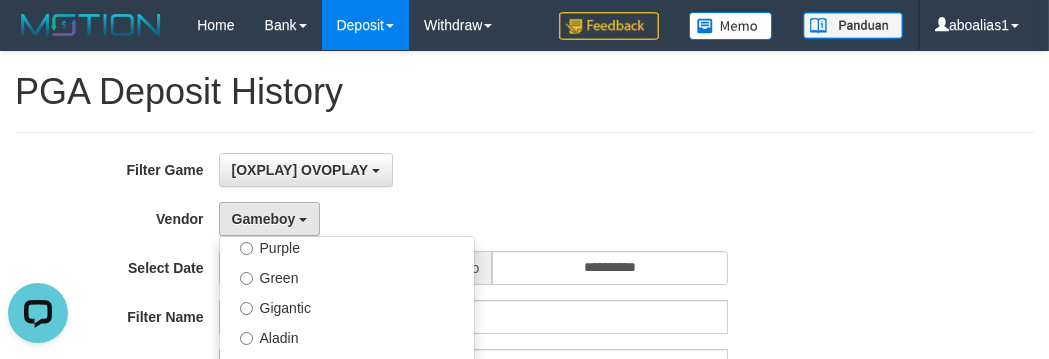 select on "**********" 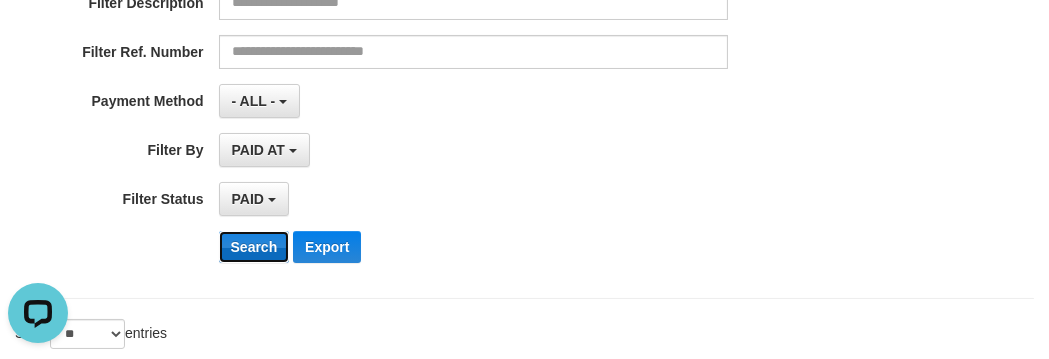 click on "Search" at bounding box center (254, 247) 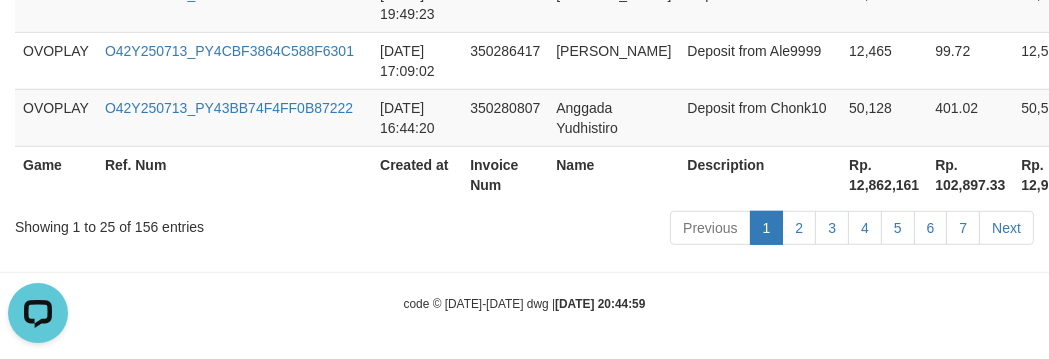 click on "Rp. 12,862,161" at bounding box center (884, 174) 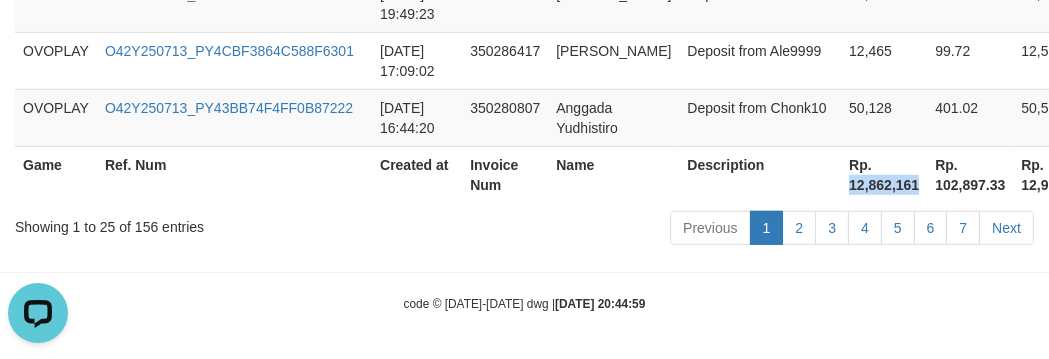 click on "Rp. 12,862,161" at bounding box center (884, 174) 